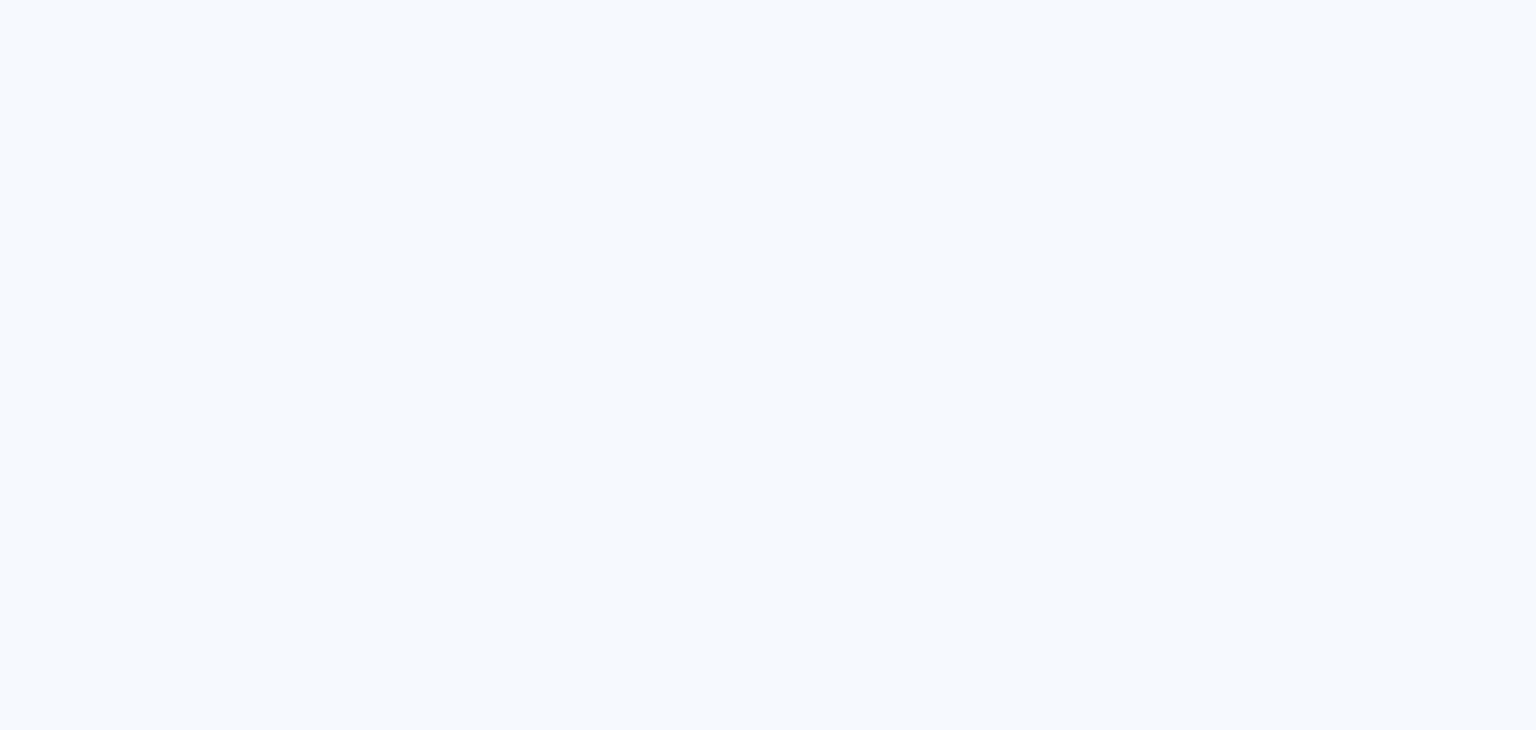 scroll, scrollTop: 0, scrollLeft: 0, axis: both 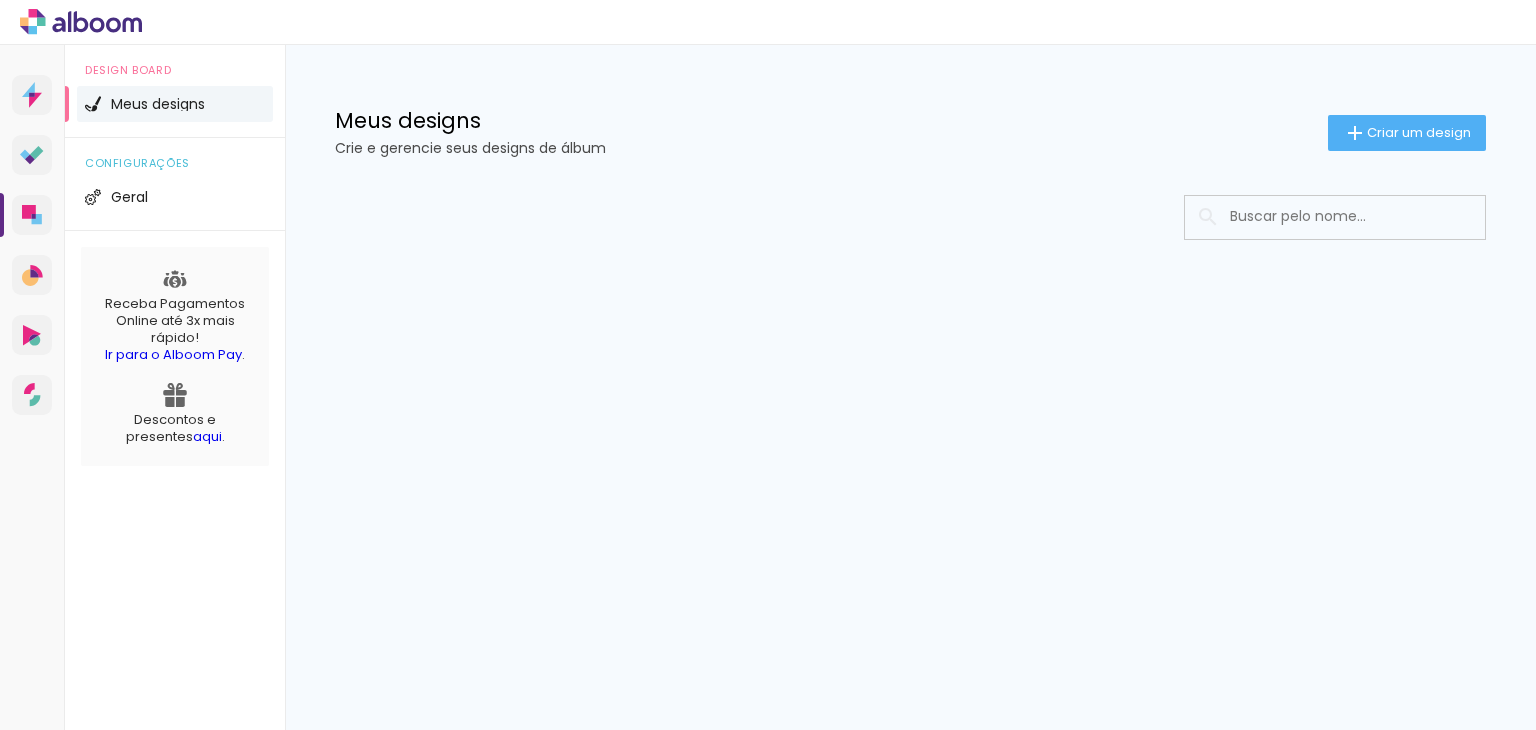 click 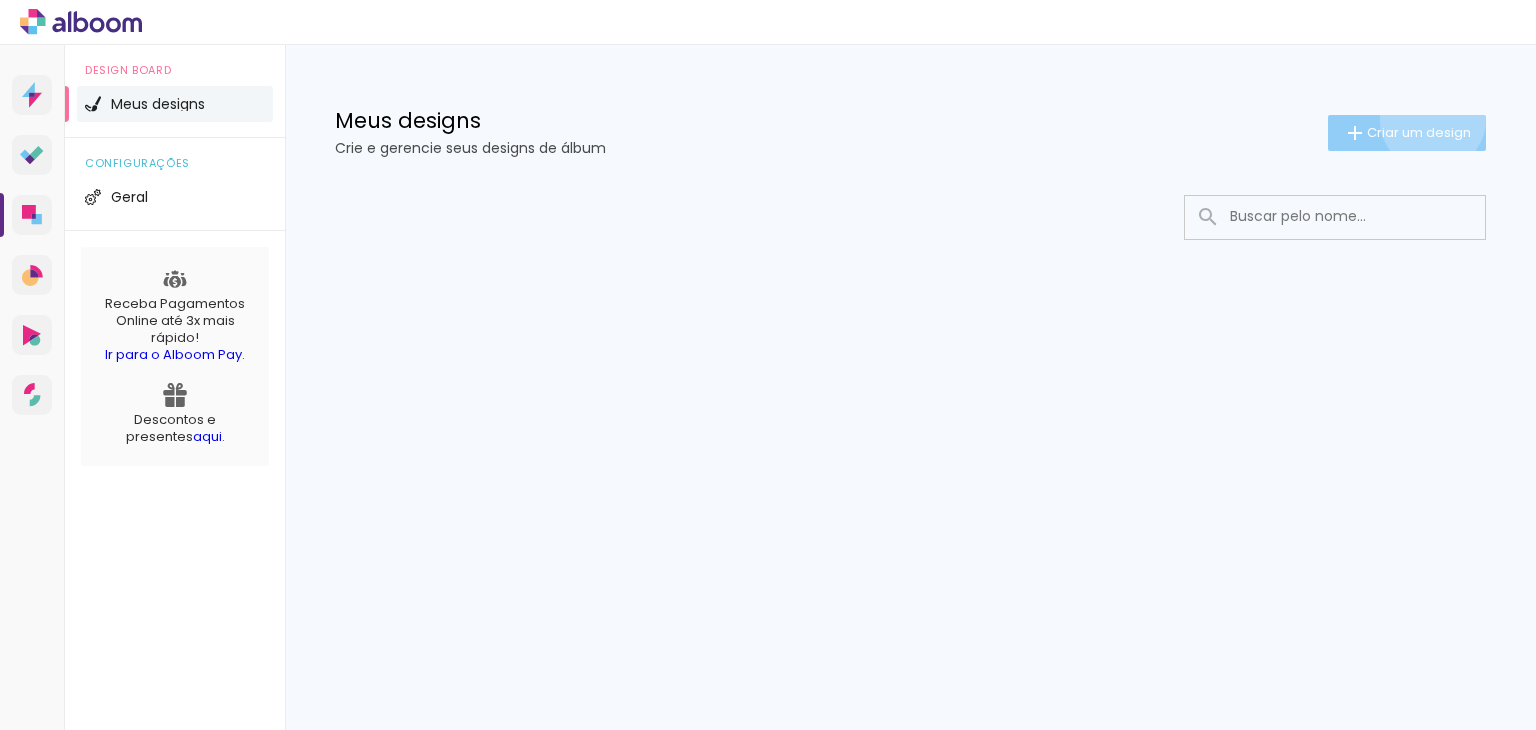 click on "Criar um design" 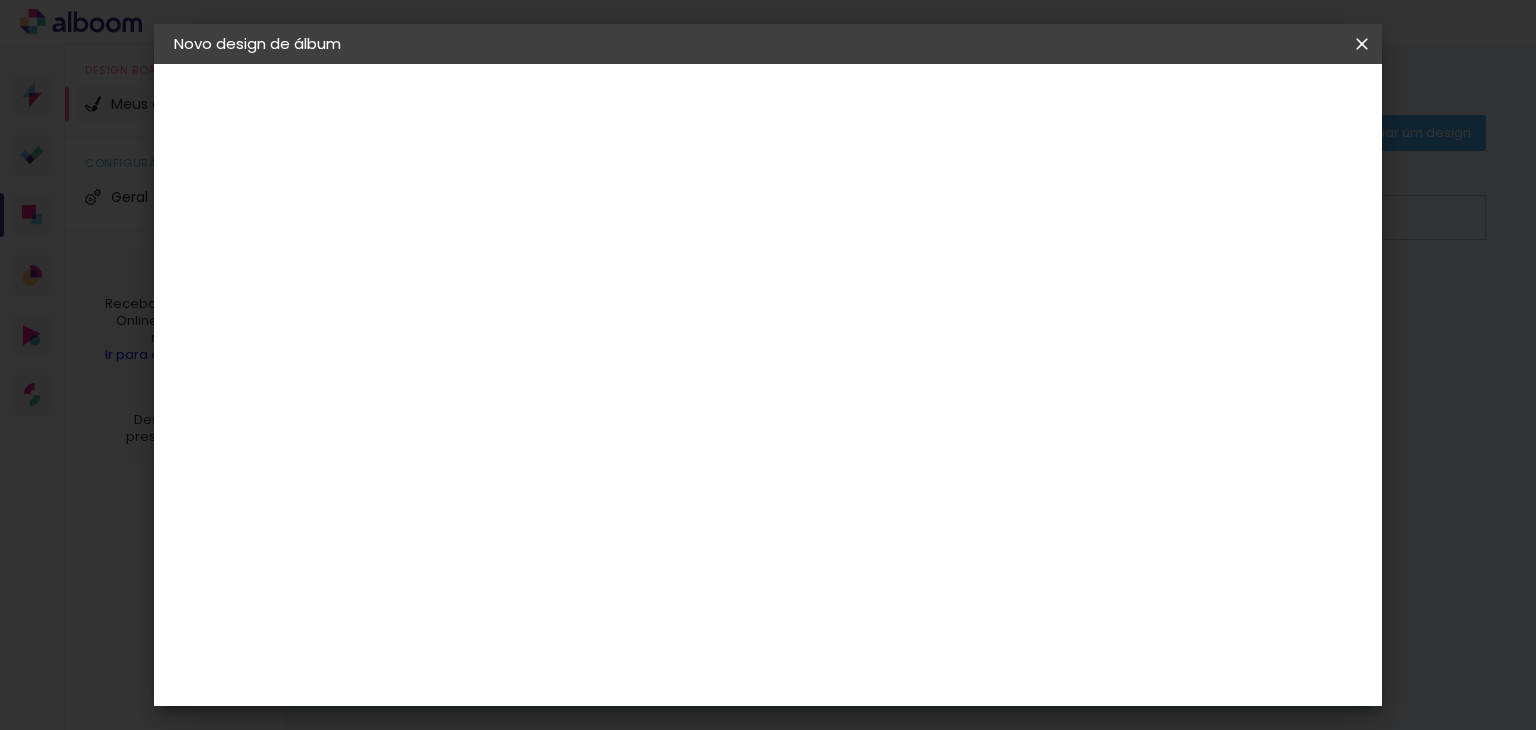 click at bounding box center (501, 268) 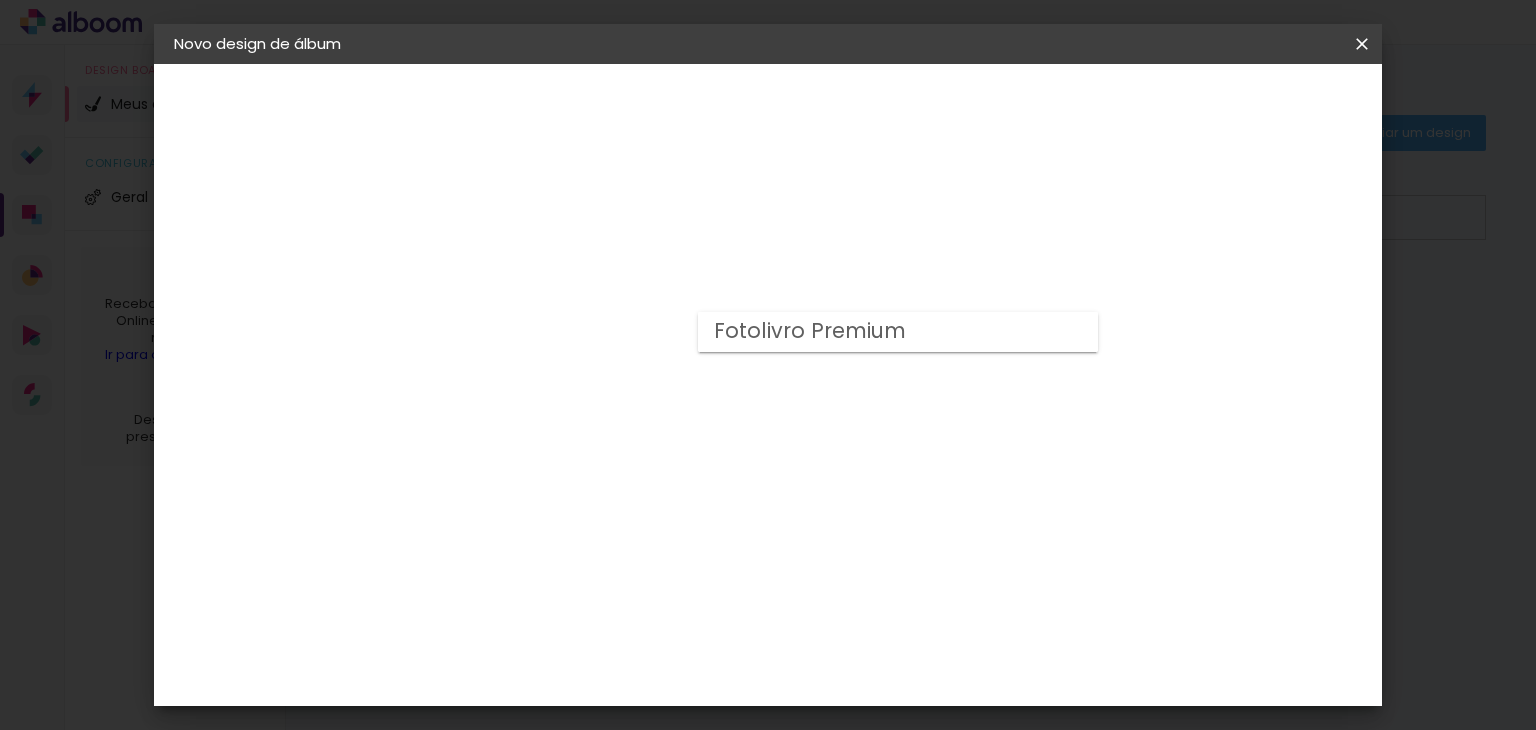 click on "Fotolivro Premium" at bounding box center (898, 332) 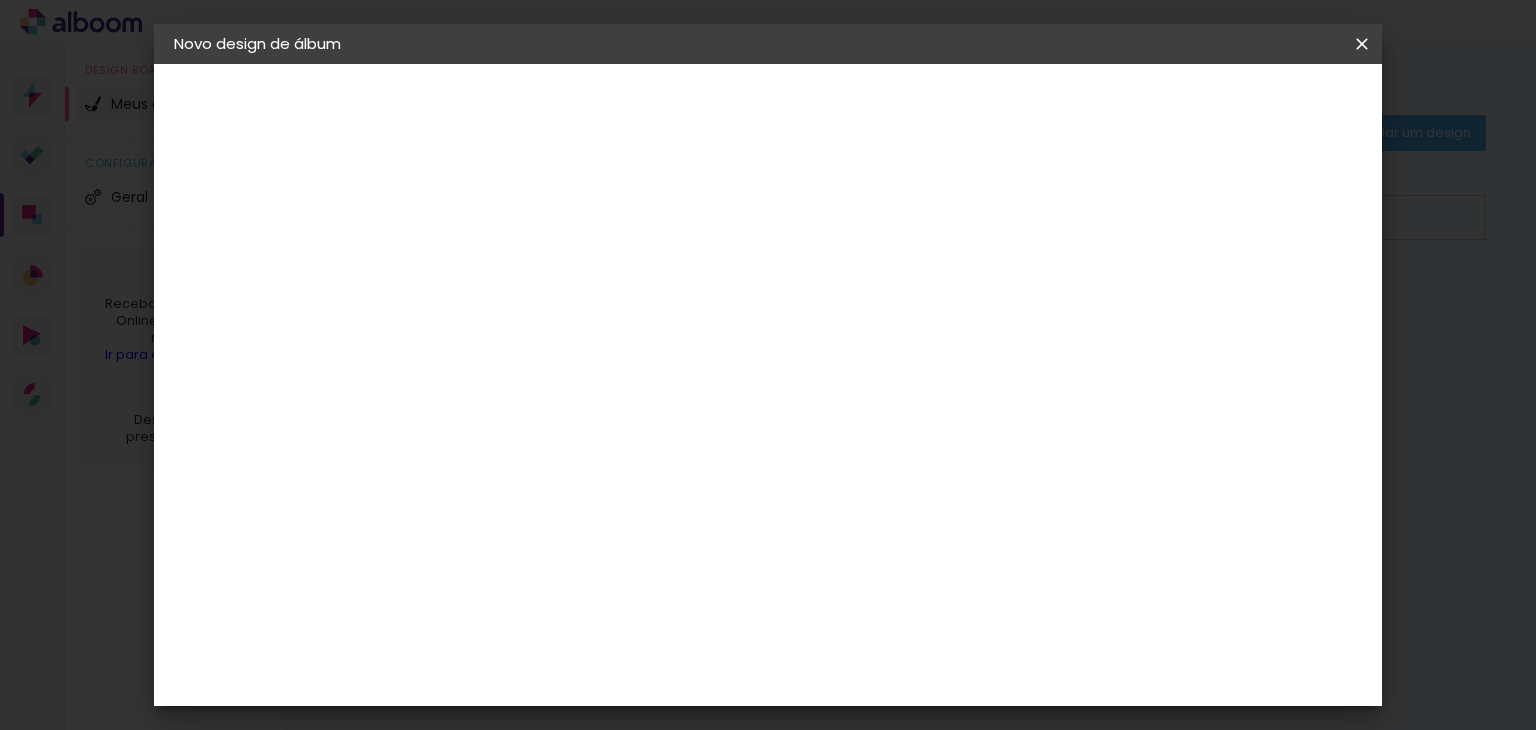 scroll, scrollTop: 128, scrollLeft: 0, axis: vertical 